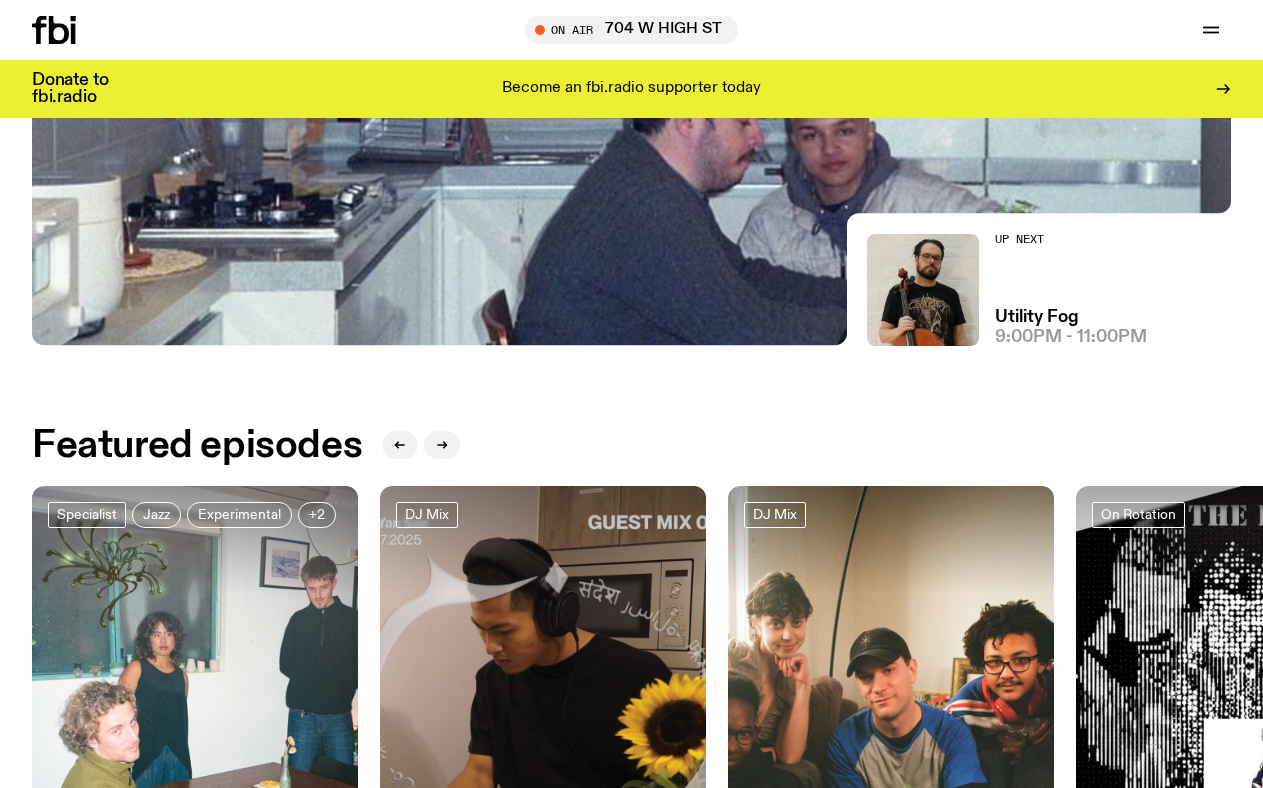 scroll, scrollTop: 0, scrollLeft: 0, axis: both 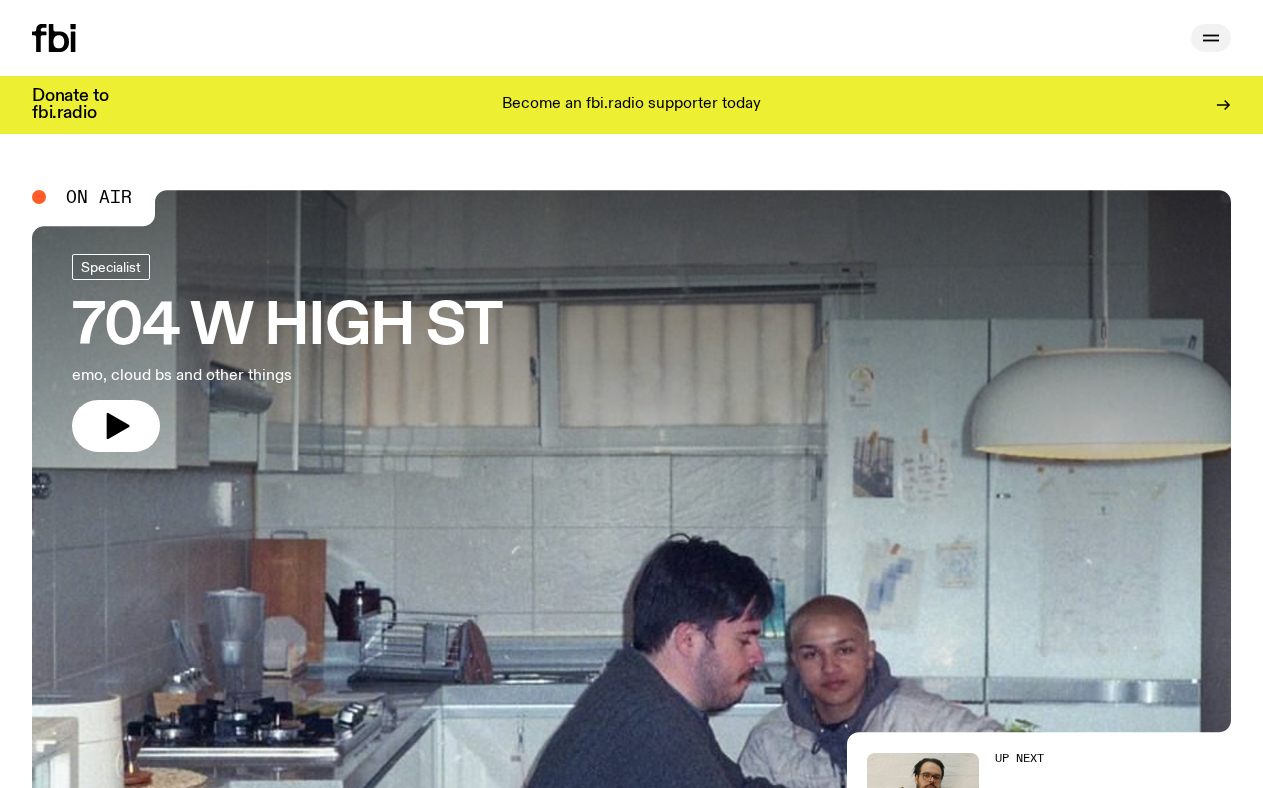 click 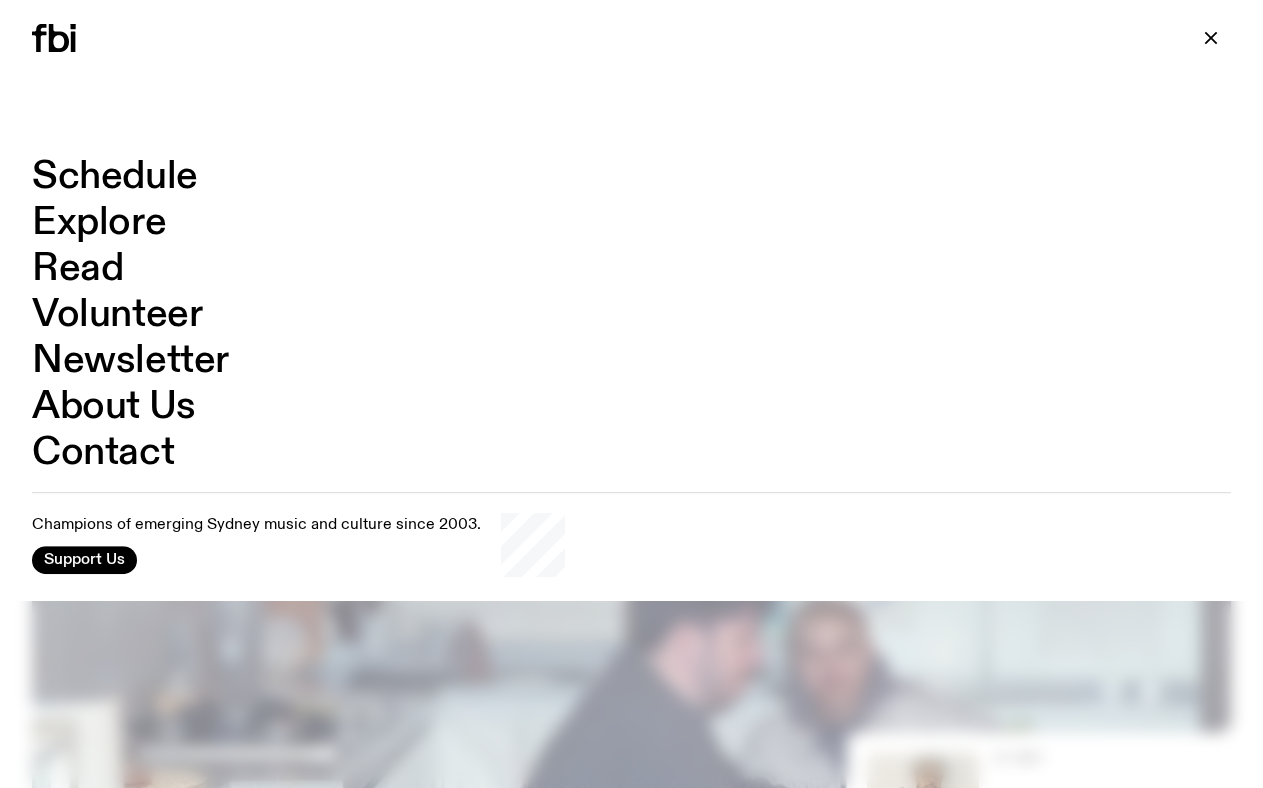 click on "Read" at bounding box center (77, 269) 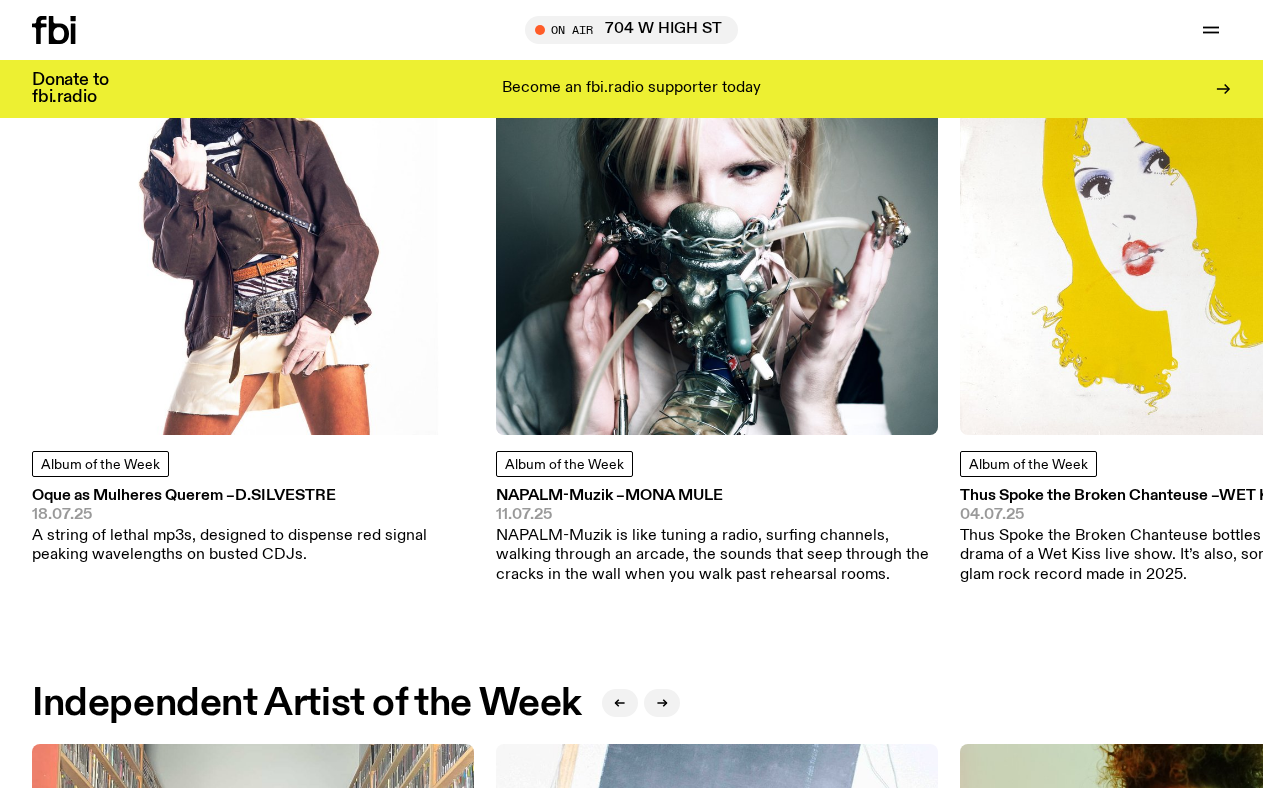 scroll, scrollTop: 801, scrollLeft: 0, axis: vertical 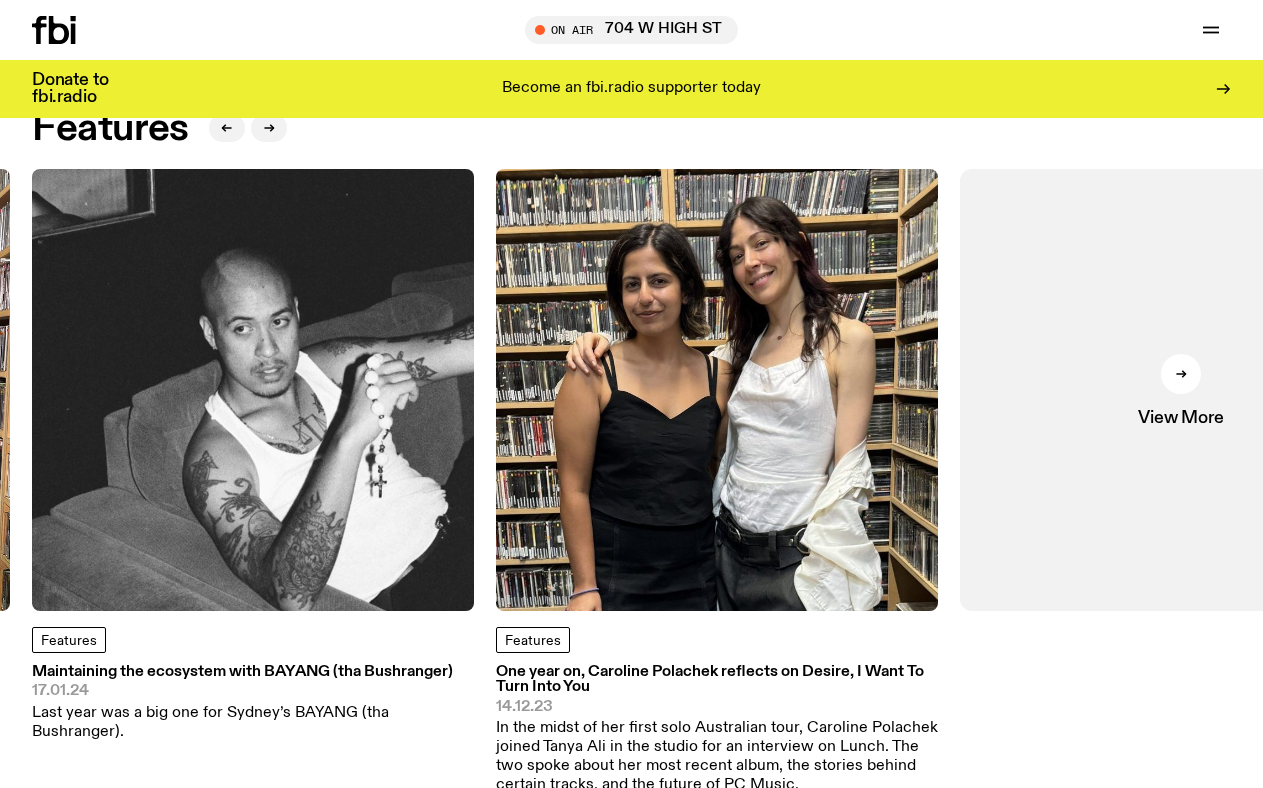 click 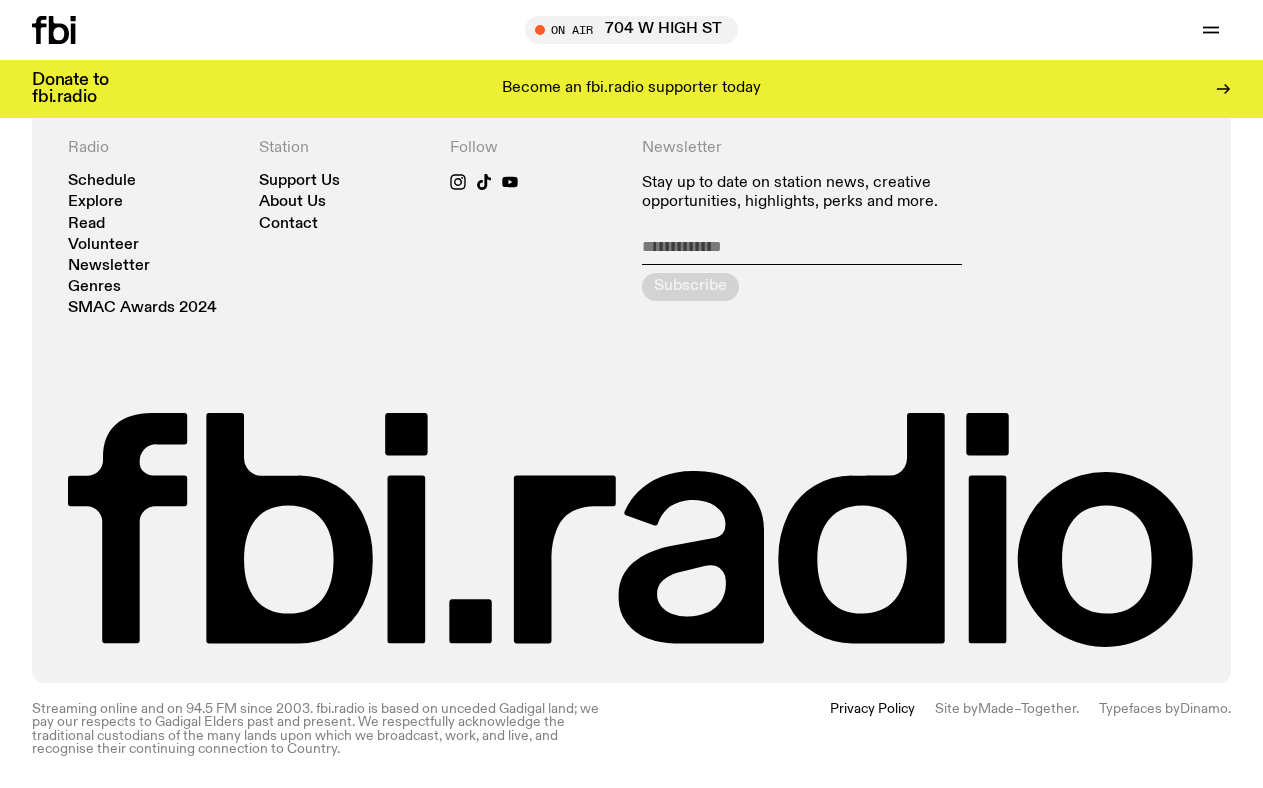 scroll, scrollTop: 1622, scrollLeft: 0, axis: vertical 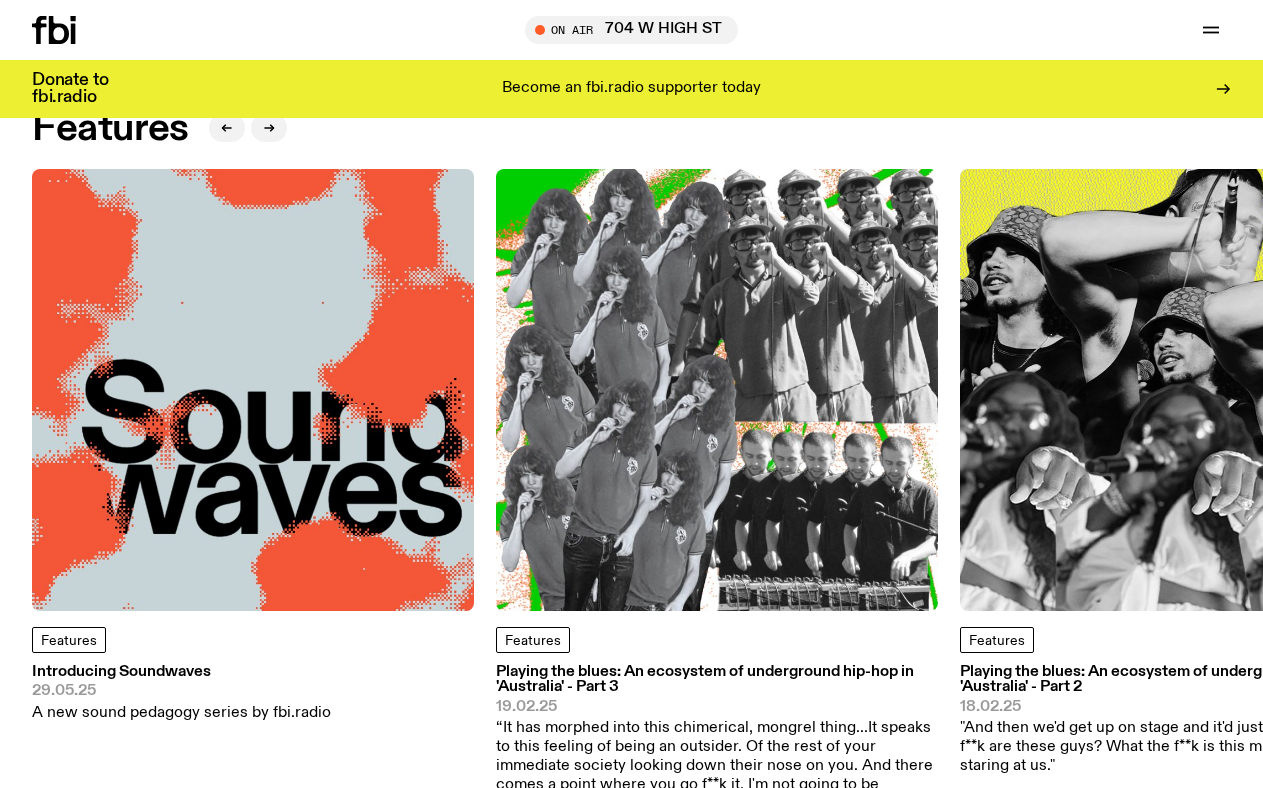 click 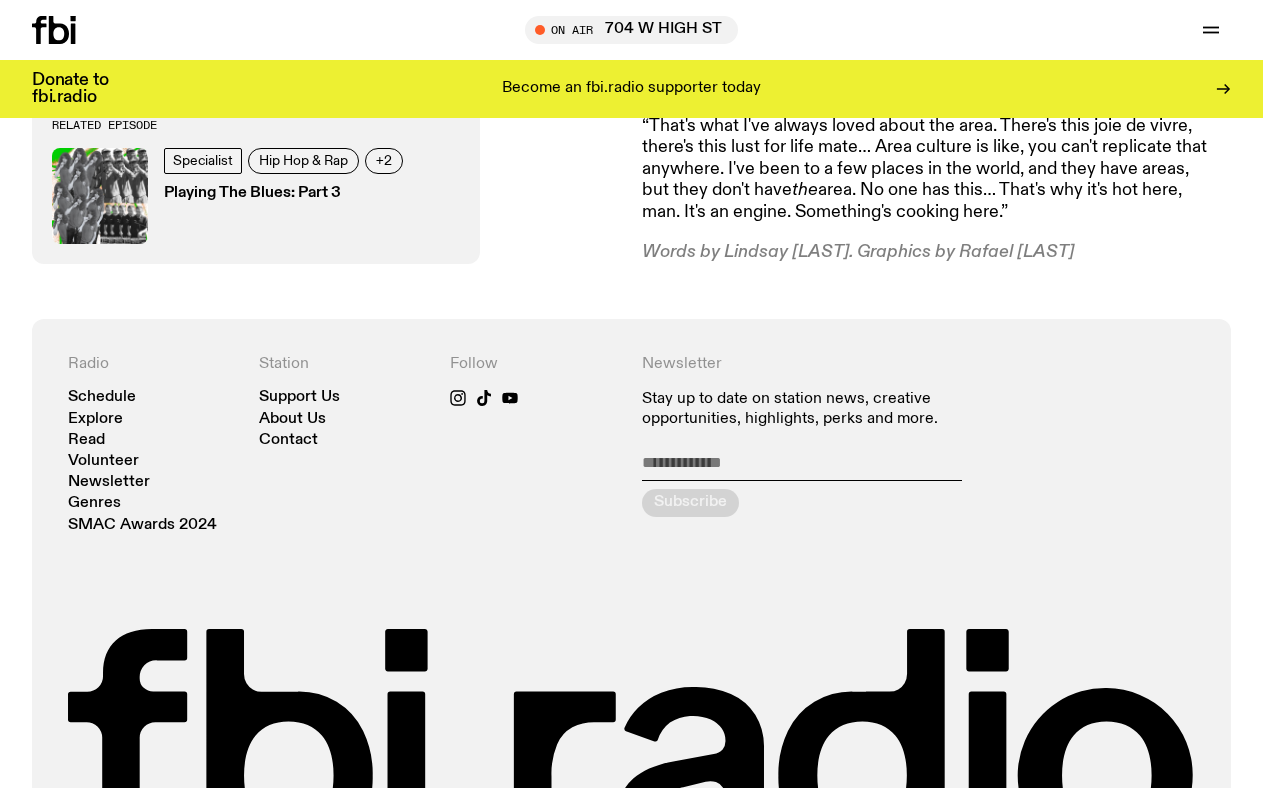 scroll, scrollTop: 8822, scrollLeft: 0, axis: vertical 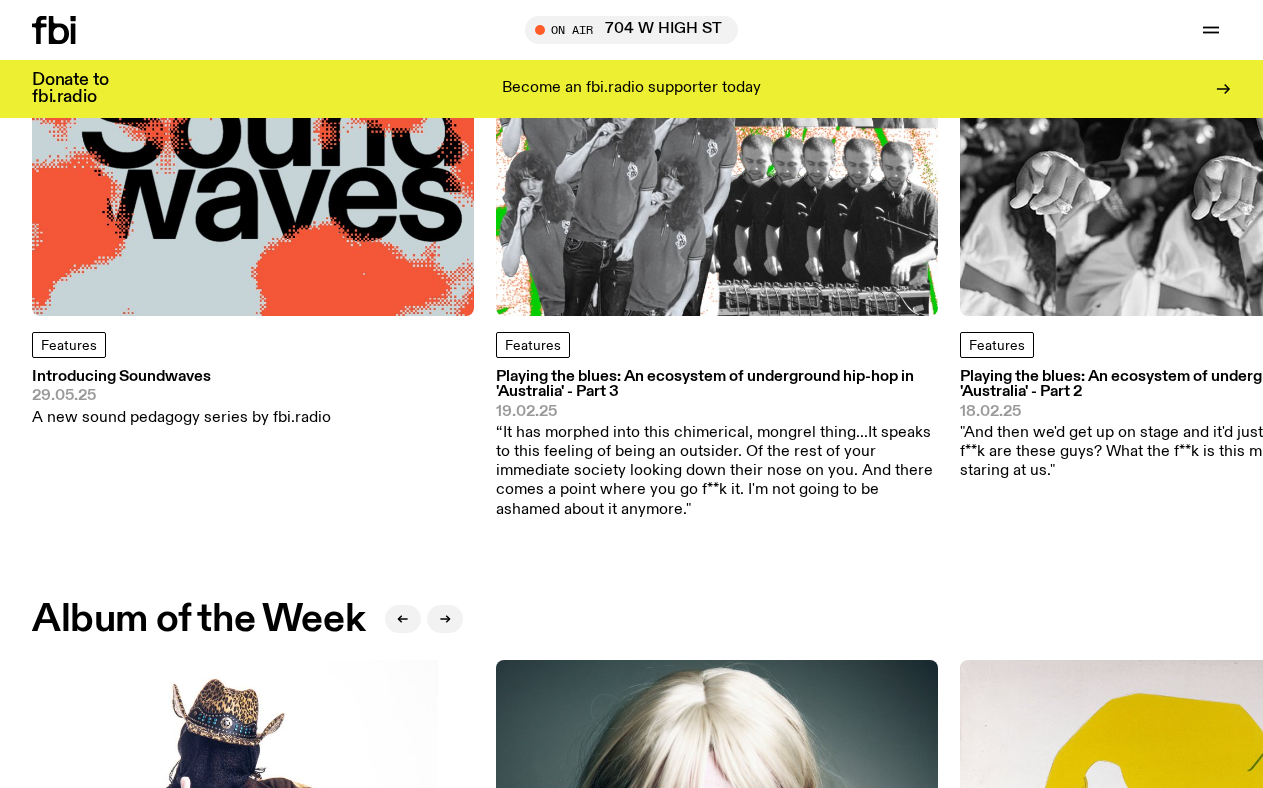 click 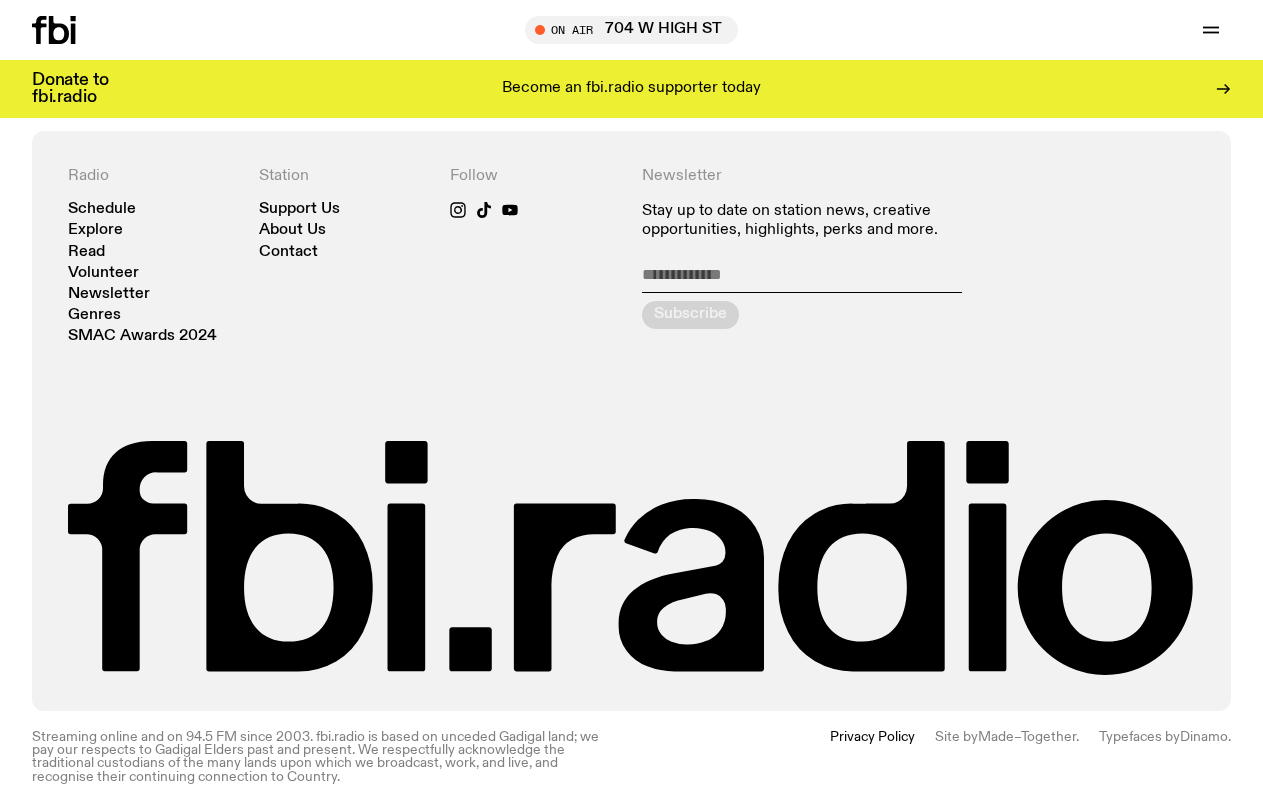 scroll, scrollTop: 2082, scrollLeft: 0, axis: vertical 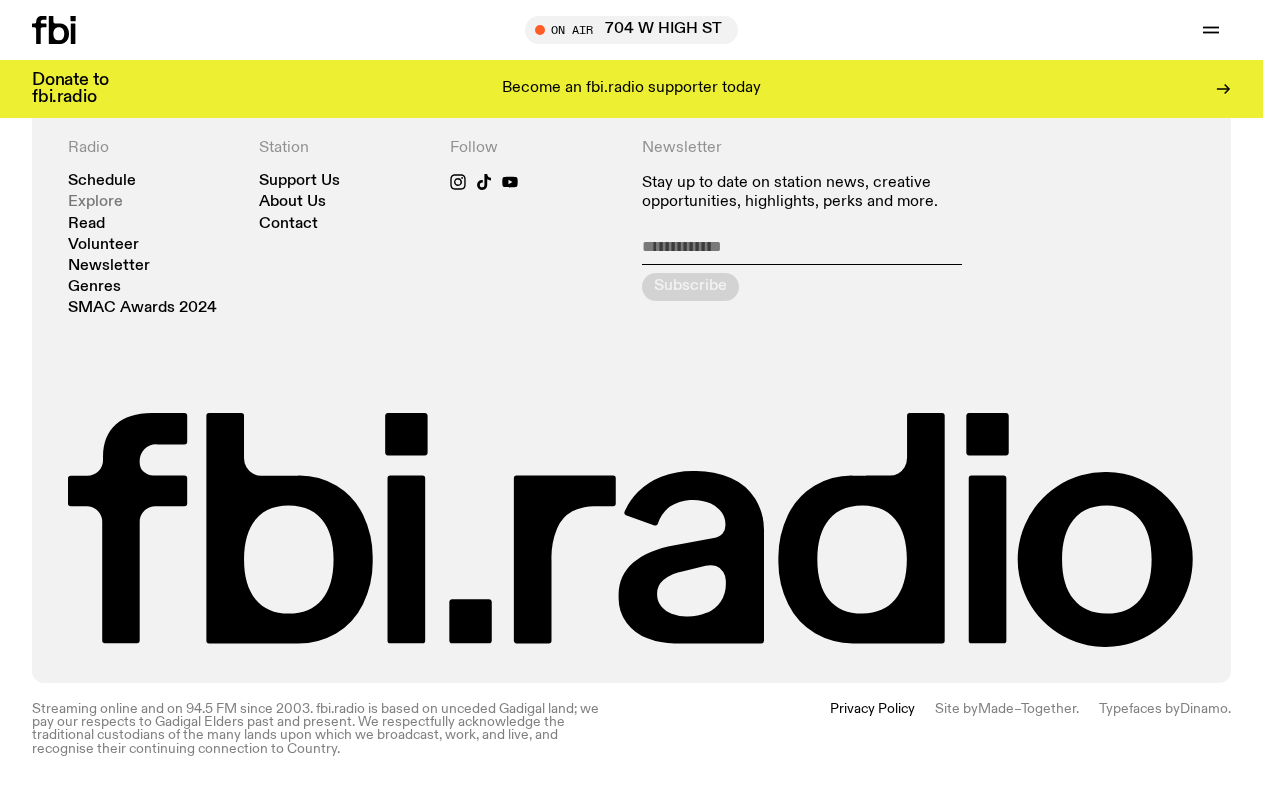 click on "Explore" 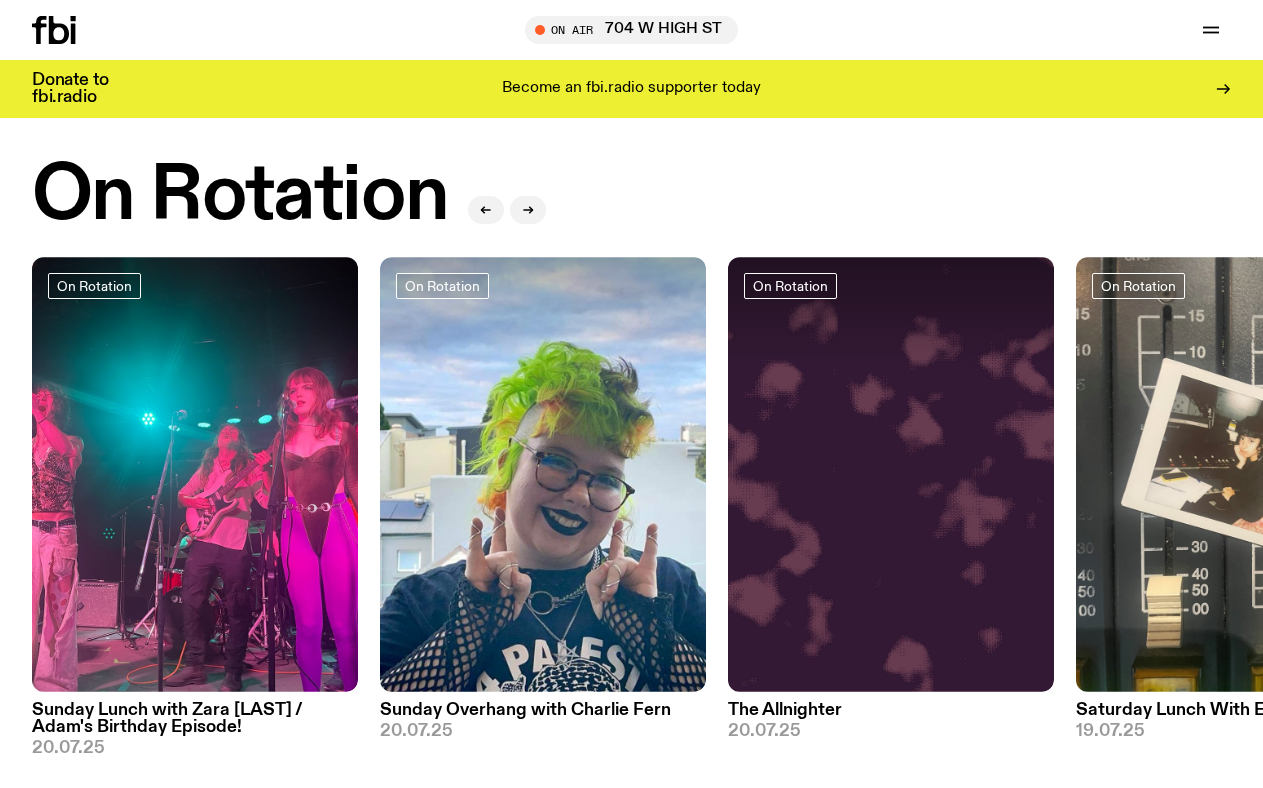 scroll, scrollTop: 698, scrollLeft: 0, axis: vertical 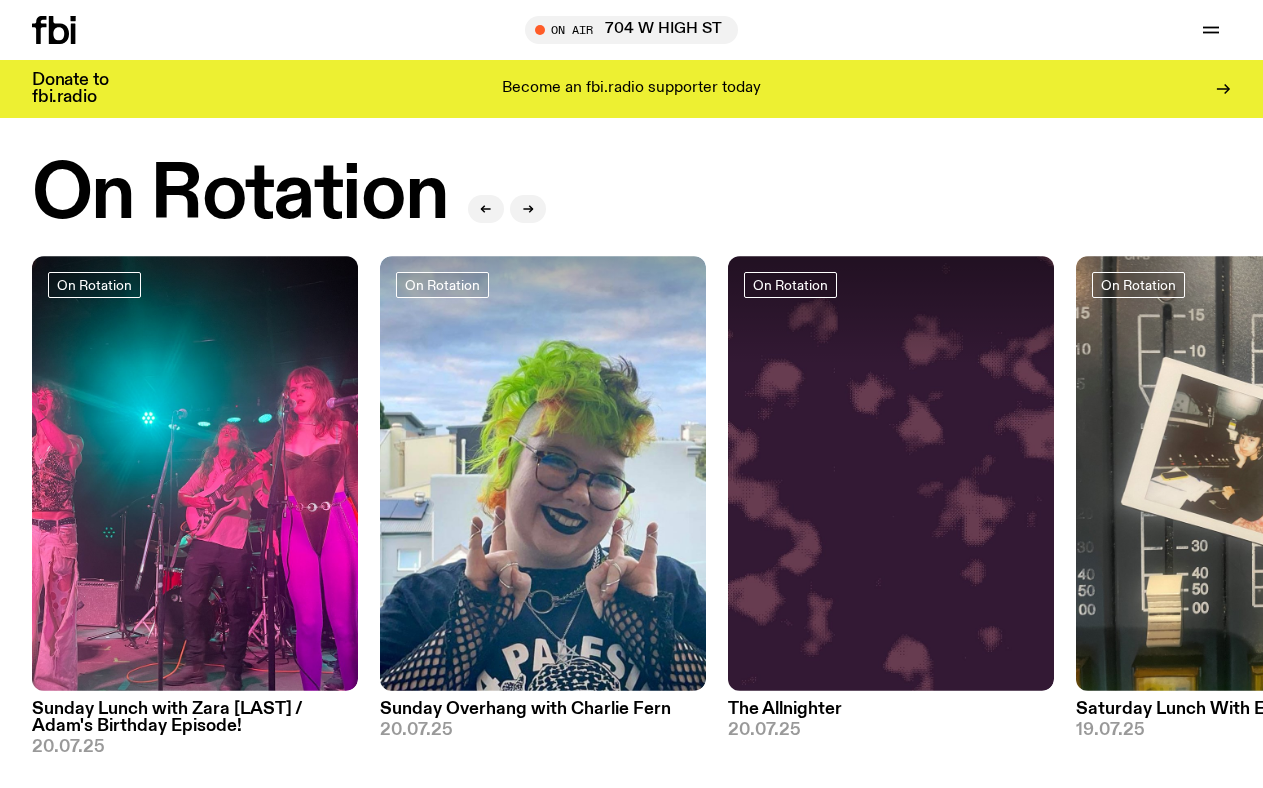 click 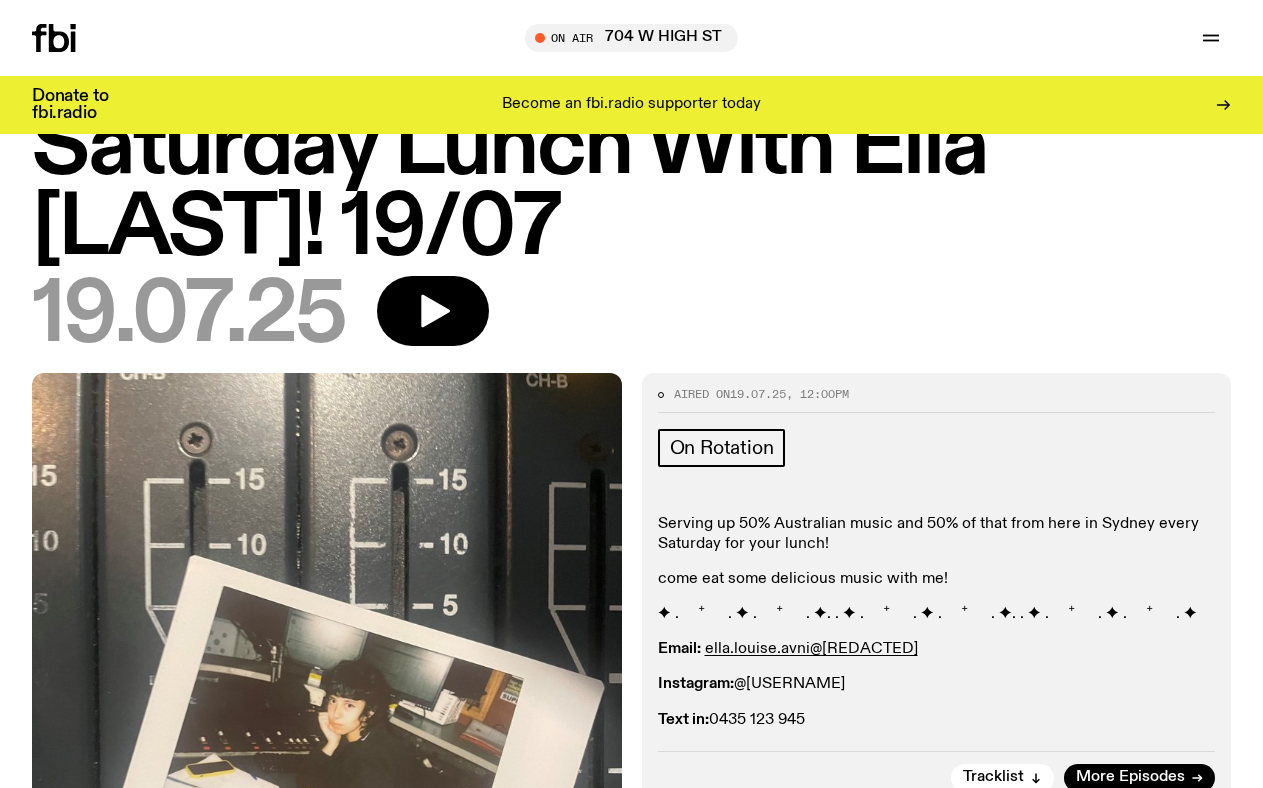 scroll, scrollTop: 0, scrollLeft: 0, axis: both 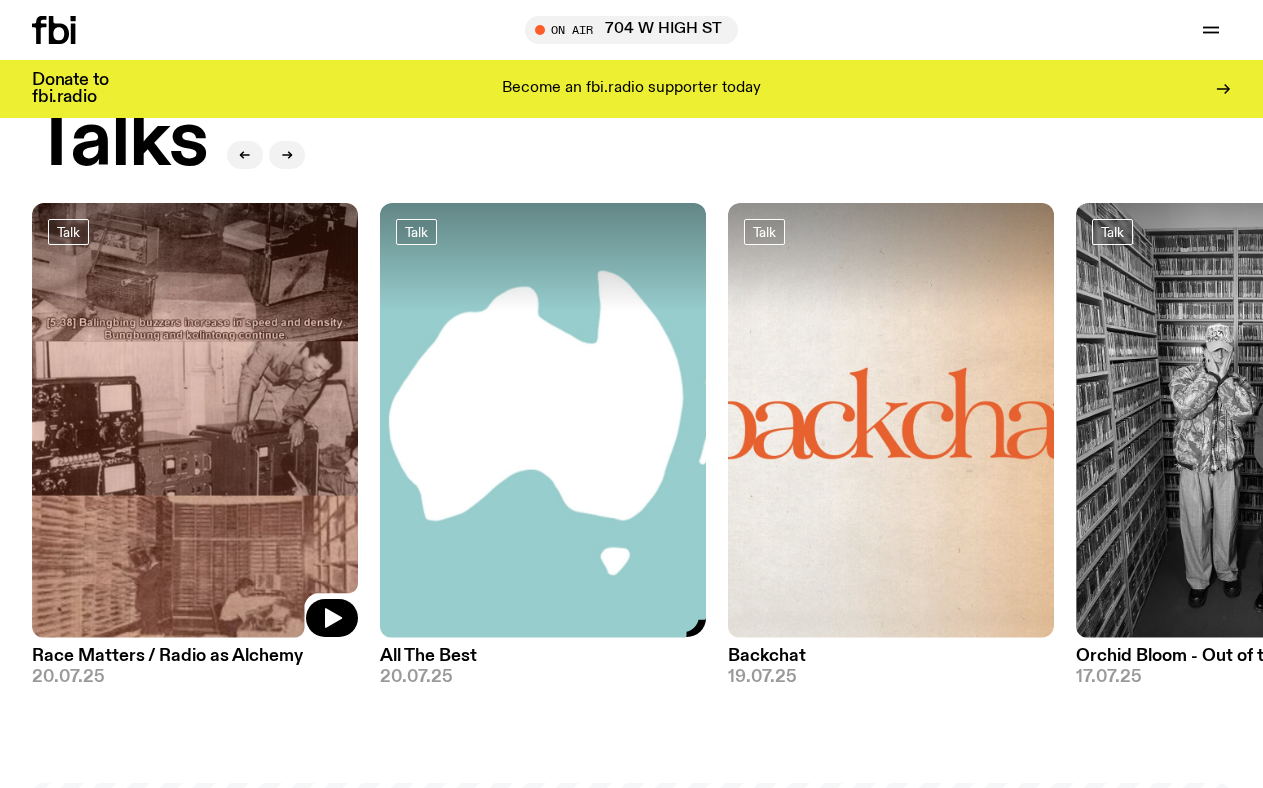 click 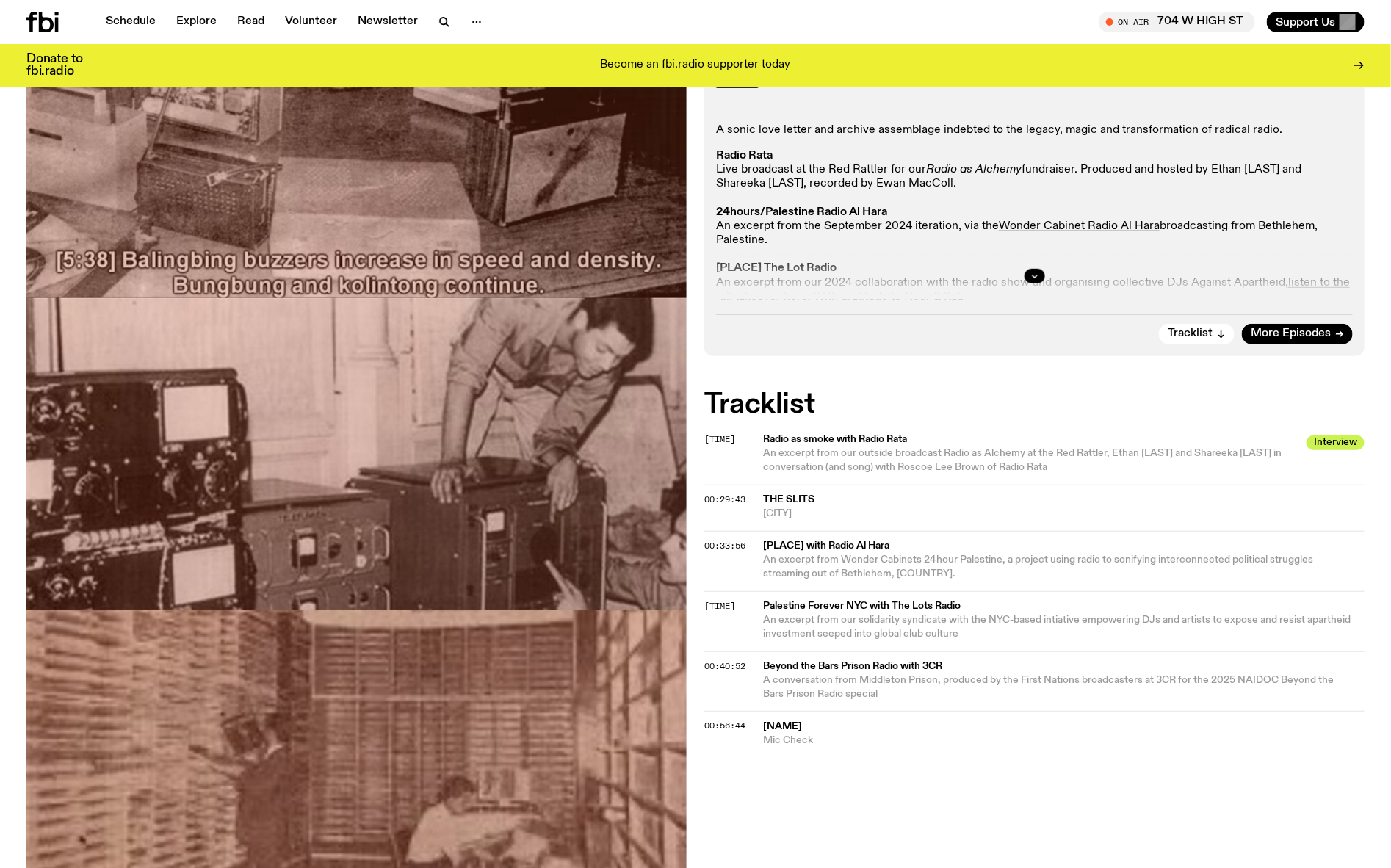 scroll, scrollTop: 0, scrollLeft: 0, axis: both 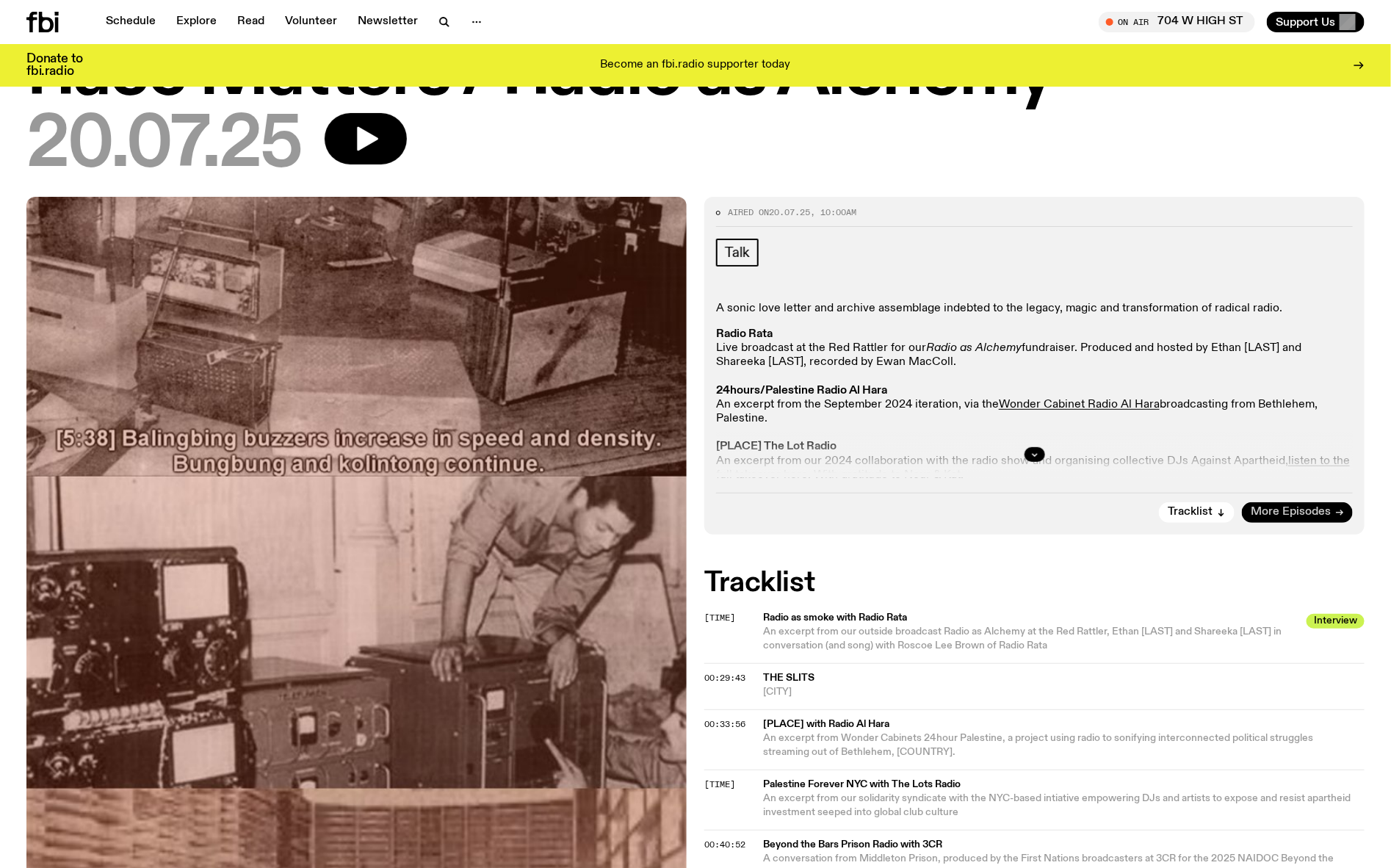 click on "More Episodes" at bounding box center [1290, 512] 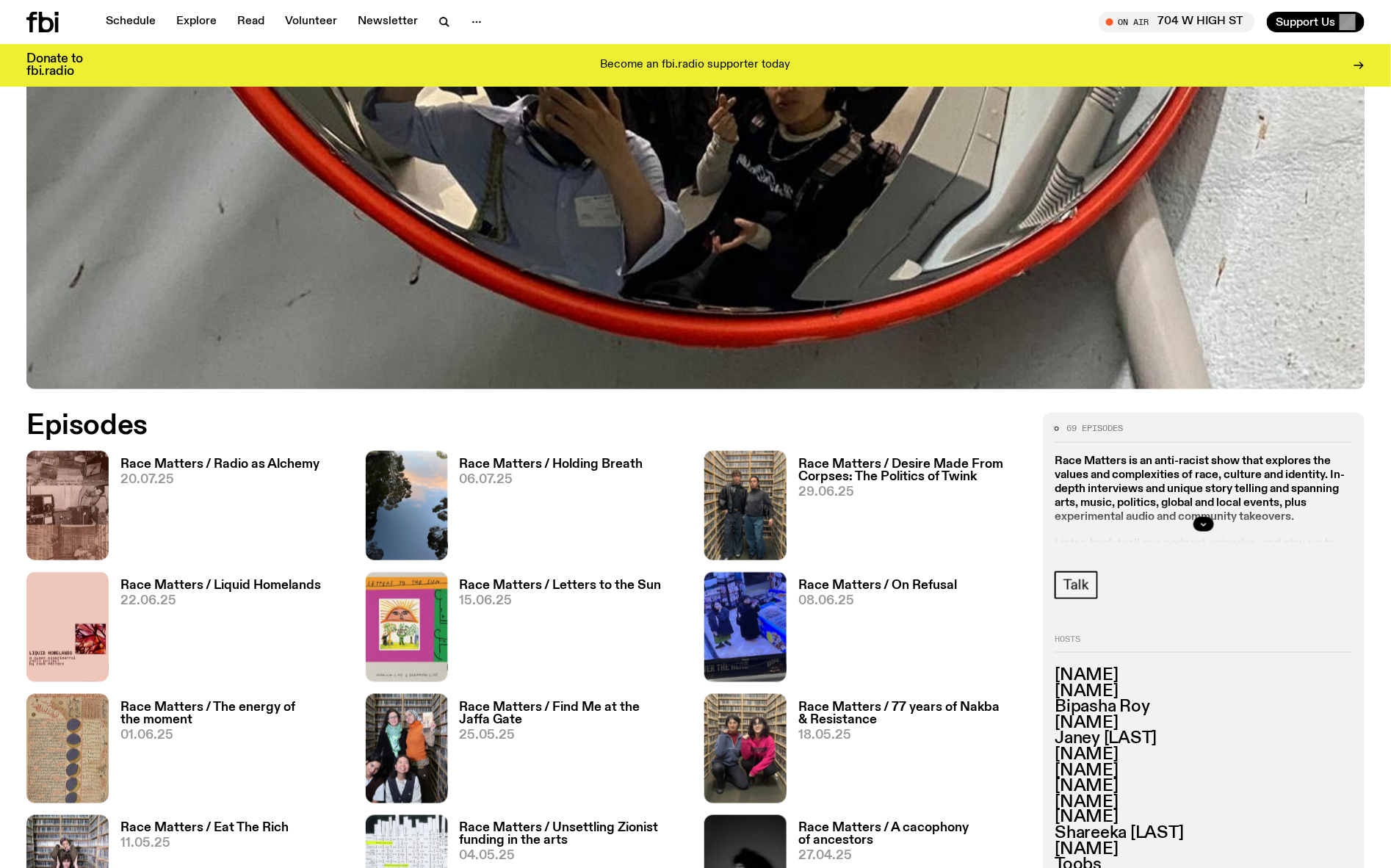 scroll, scrollTop: 576, scrollLeft: 0, axis: vertical 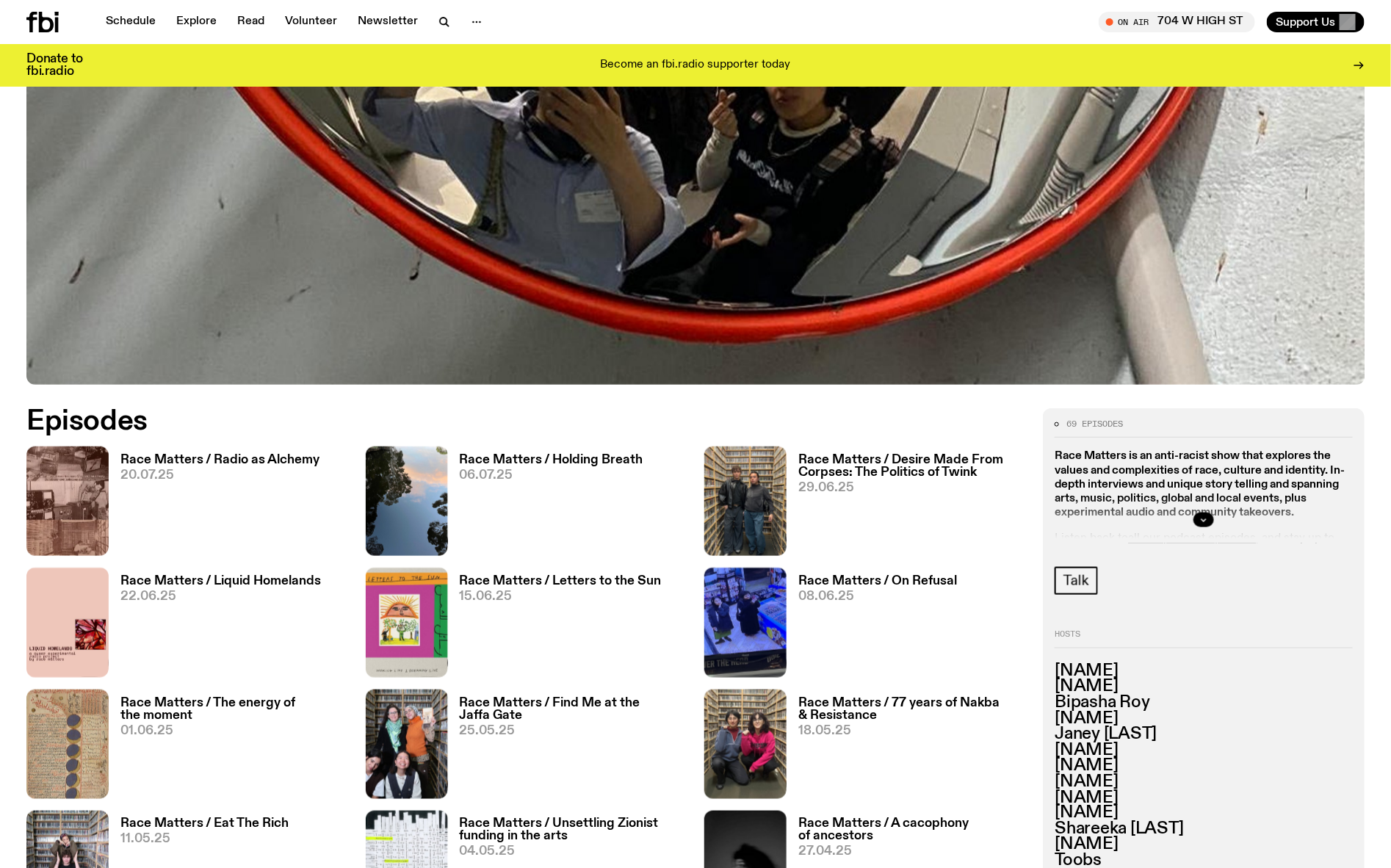 click on "Race Matters / Radio as Alchemy" at bounding box center [220, 460] 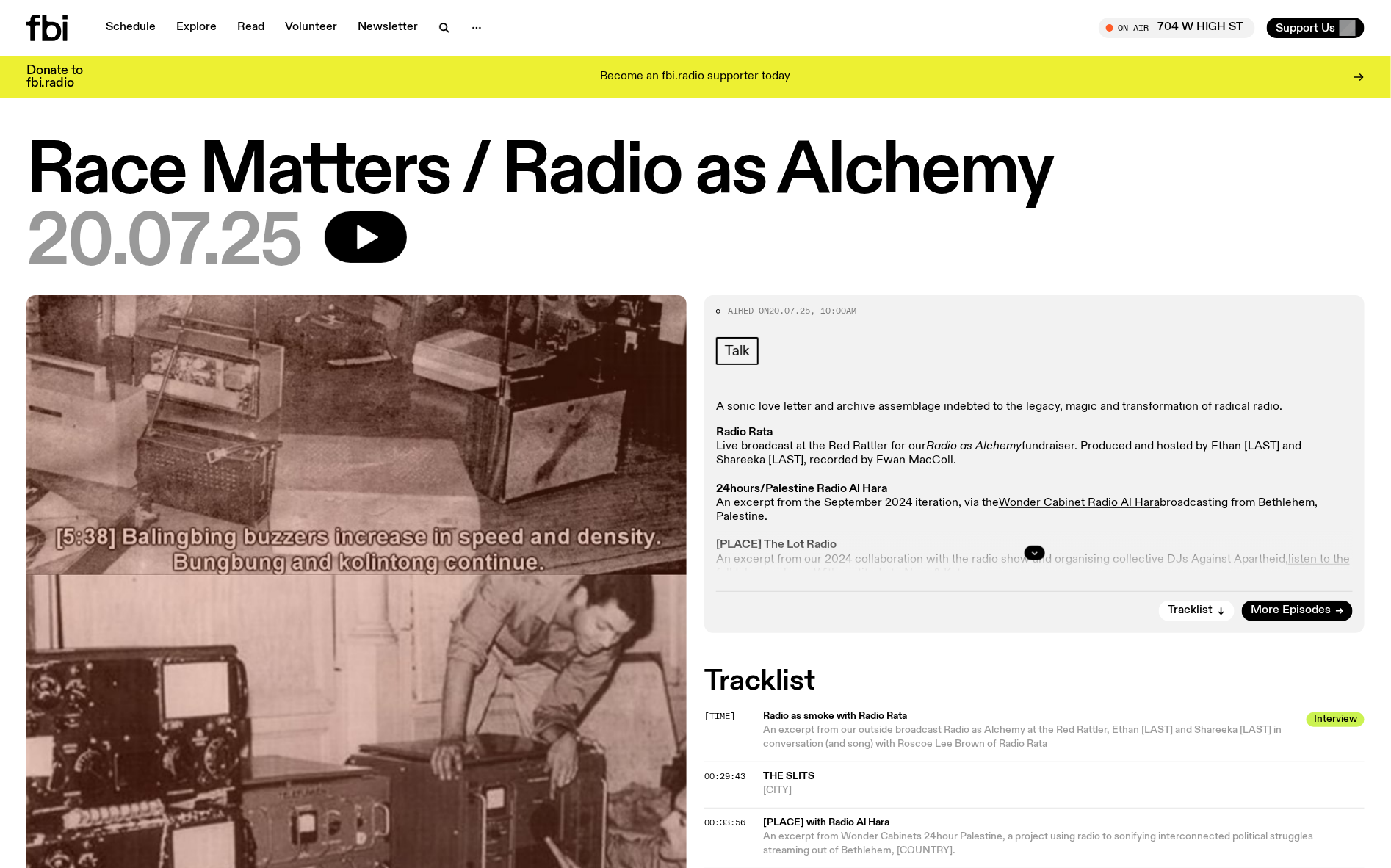 scroll, scrollTop: 12, scrollLeft: 0, axis: vertical 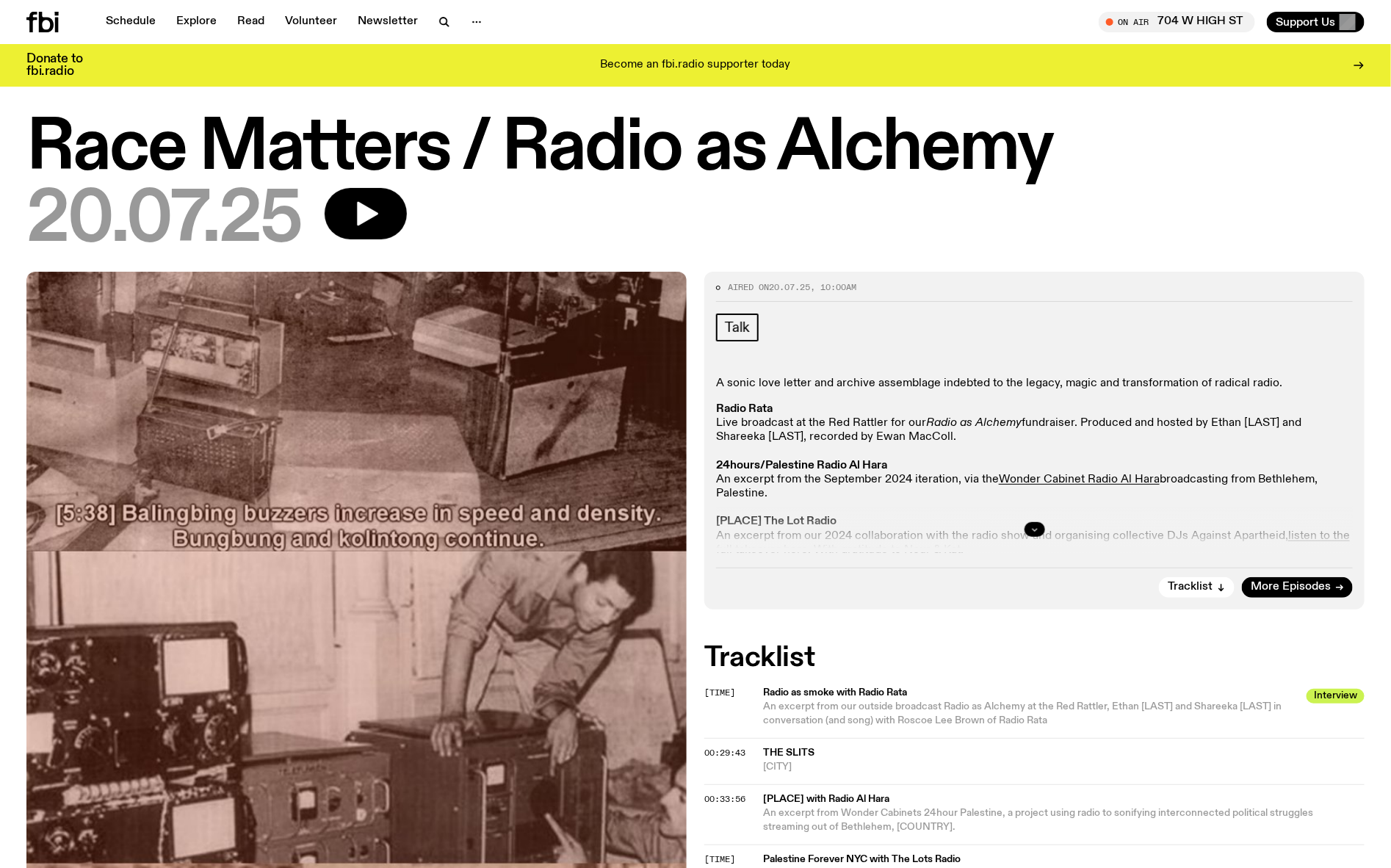 click 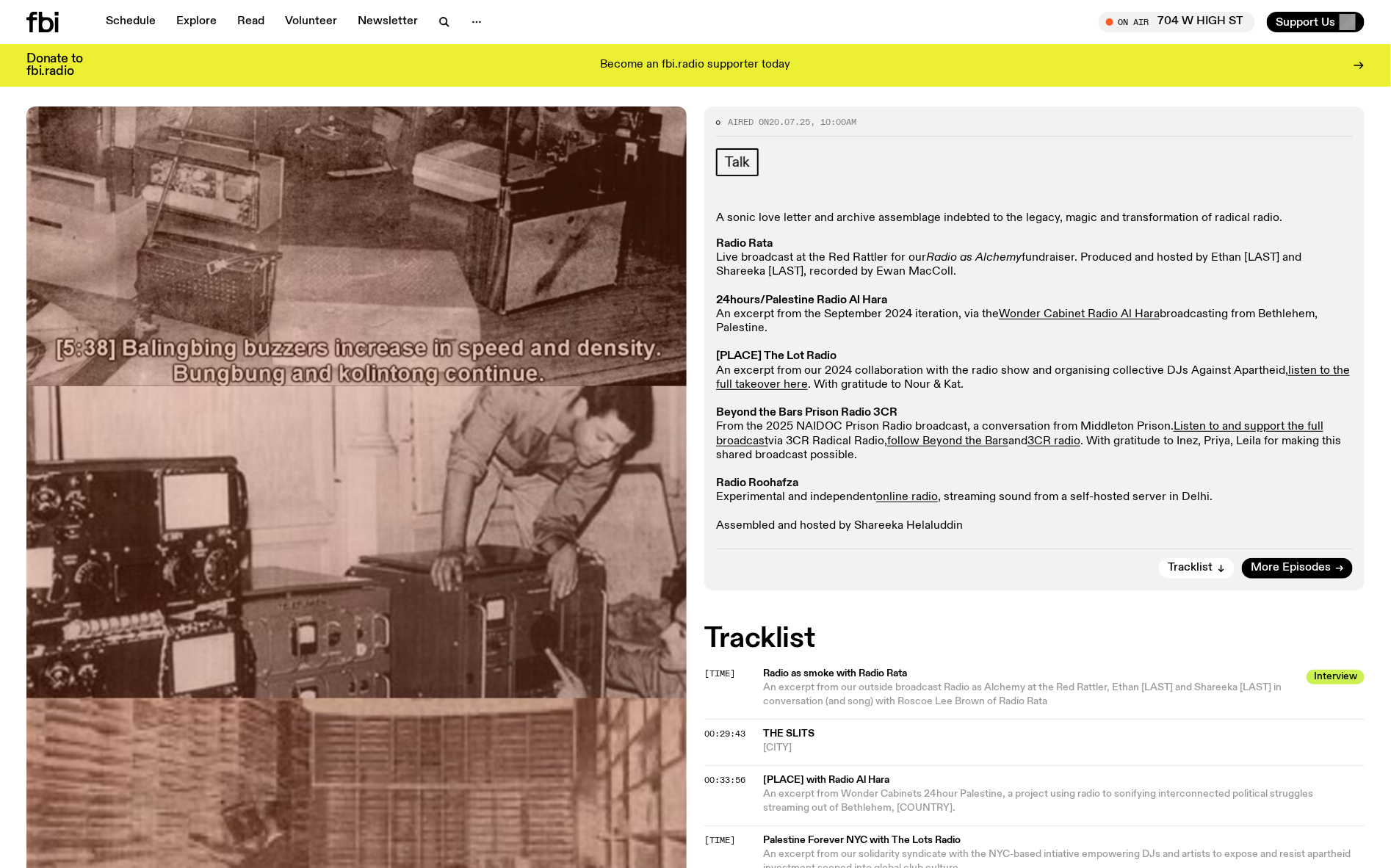 scroll, scrollTop: 0, scrollLeft: 0, axis: both 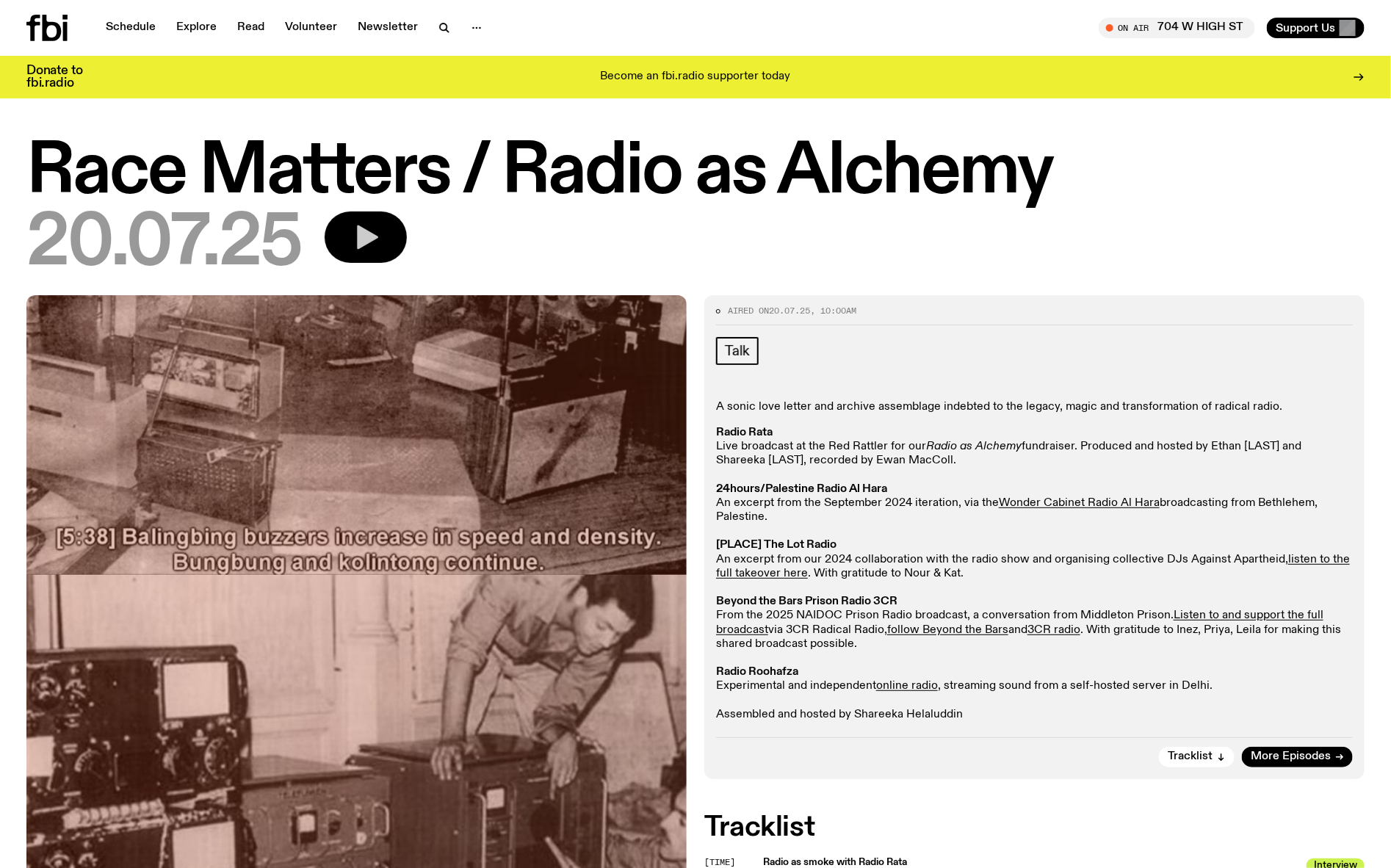 click 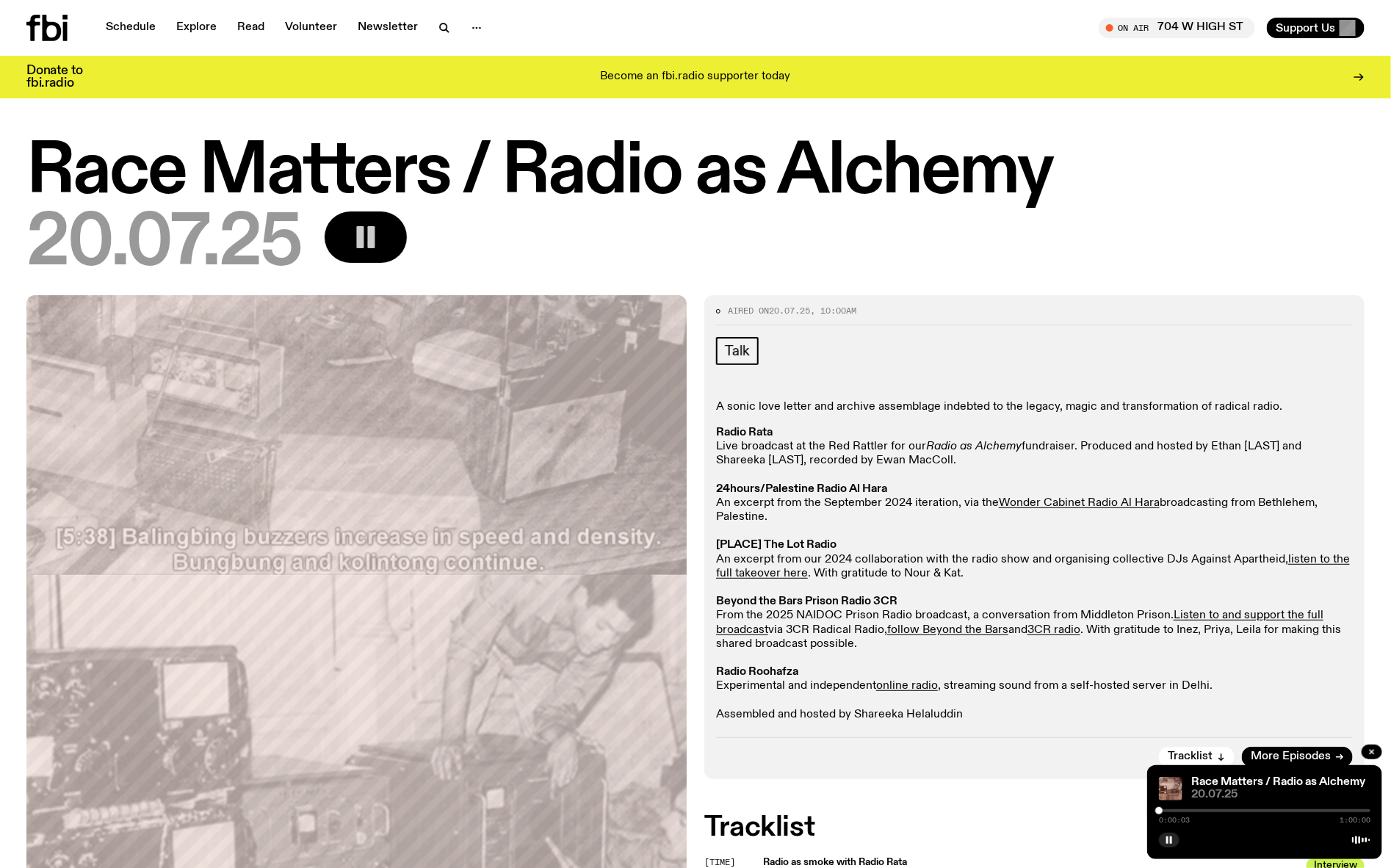 click 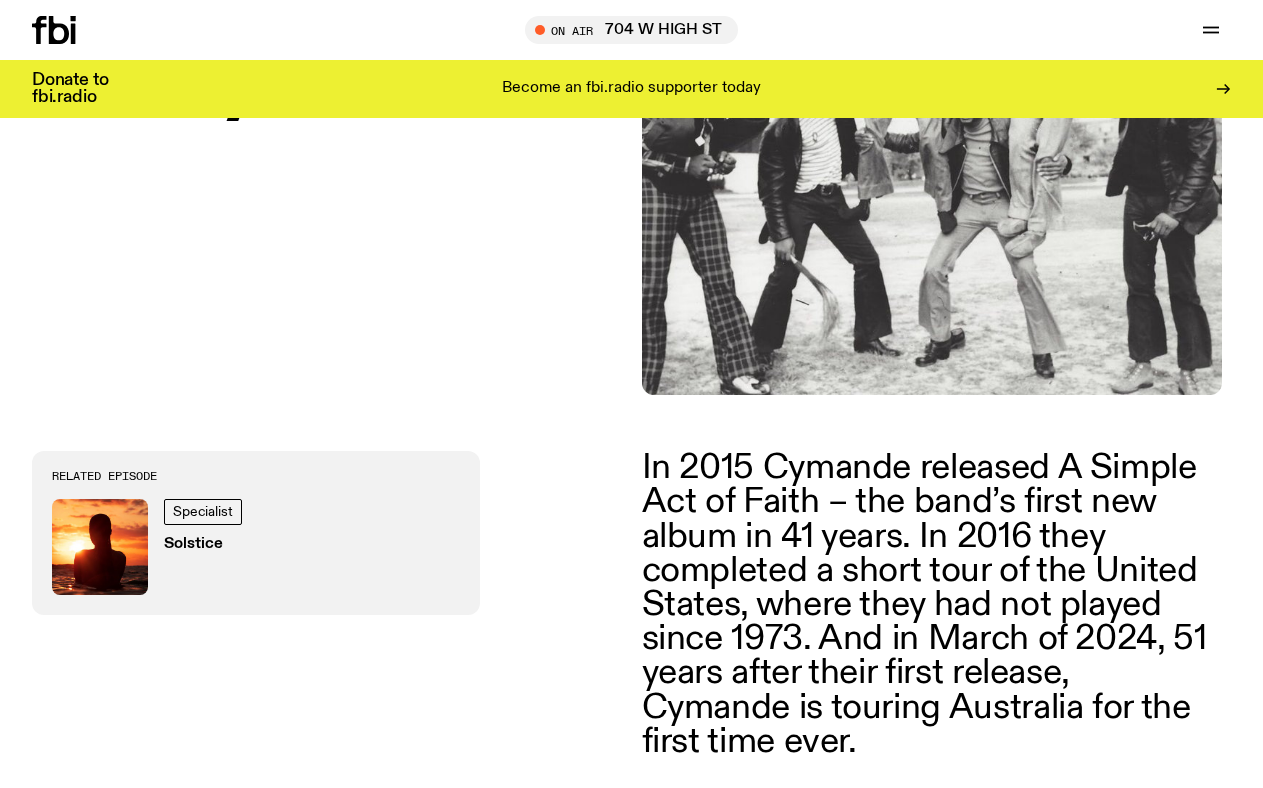scroll, scrollTop: 0, scrollLeft: 0, axis: both 